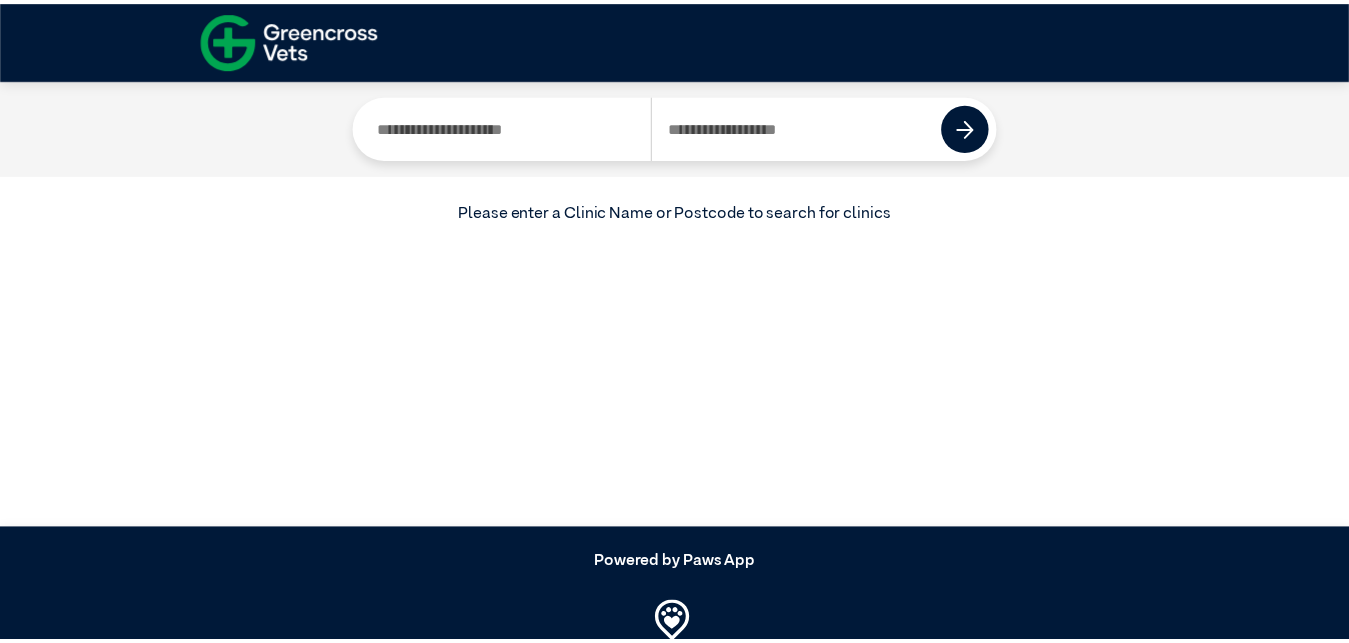 scroll, scrollTop: 0, scrollLeft: 0, axis: both 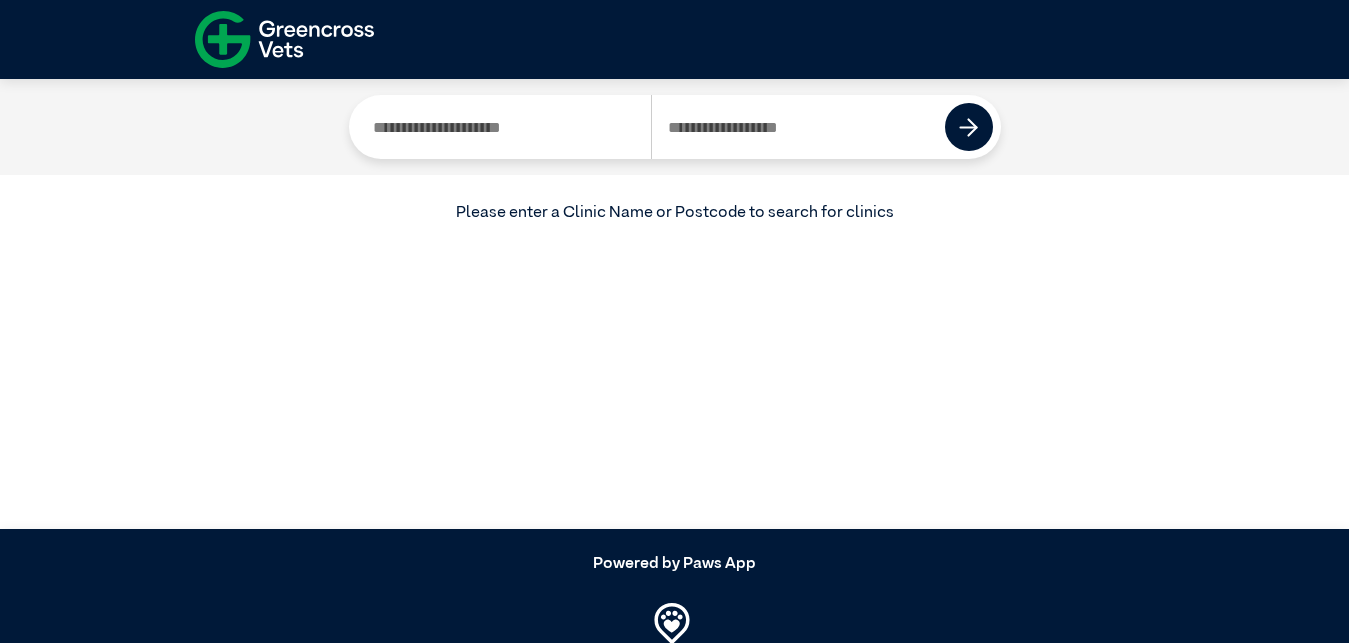 click at bounding box center [504, 127] 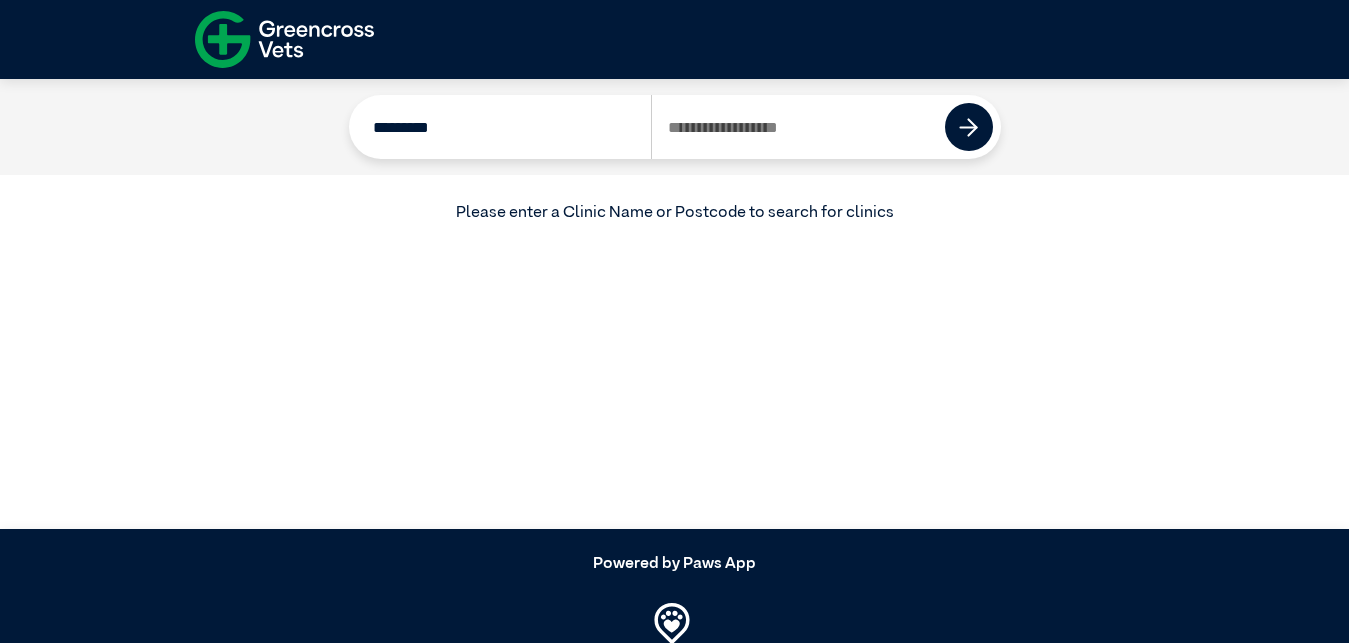 type on "*********" 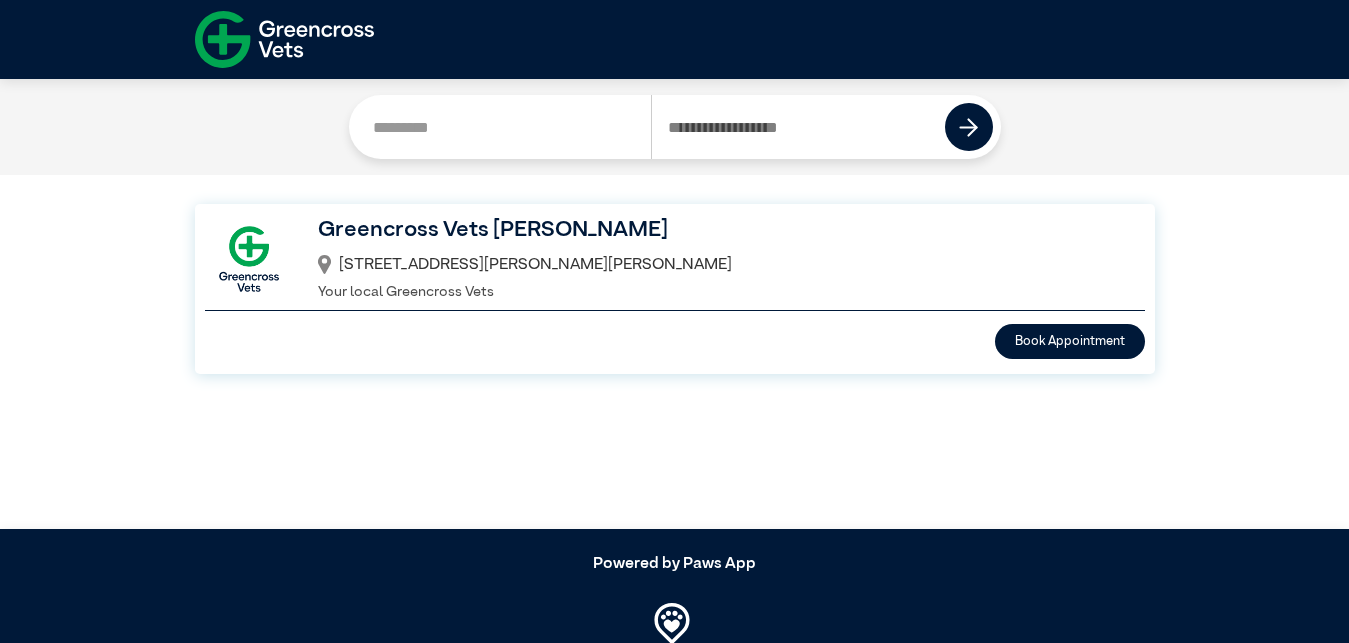 click on "Greencross Vets [PERSON_NAME]" at bounding box center (718, 231) 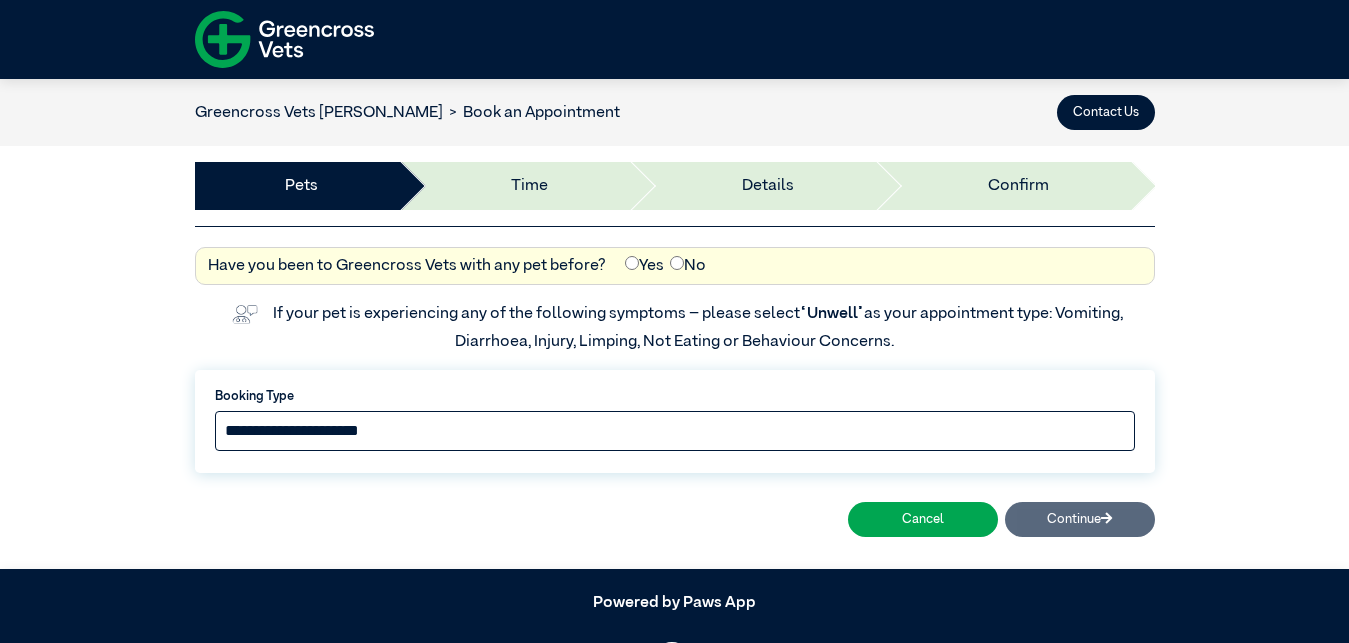 click on "**********" at bounding box center (675, 431) 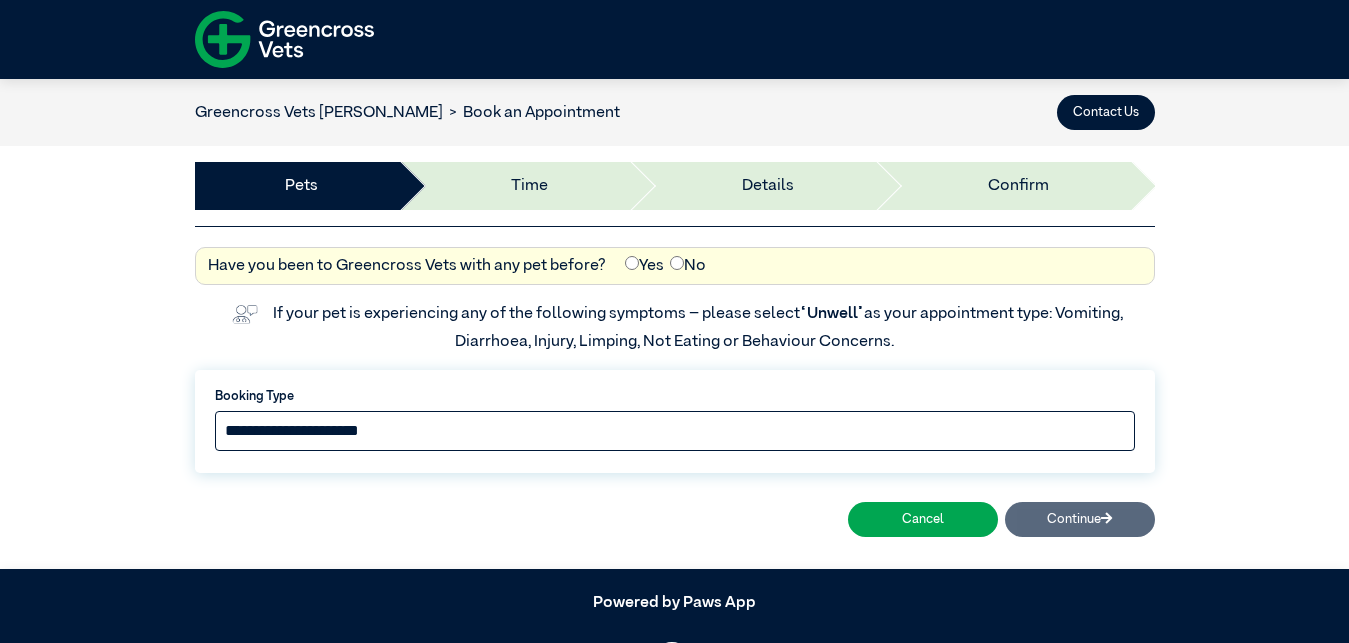 select on "*****" 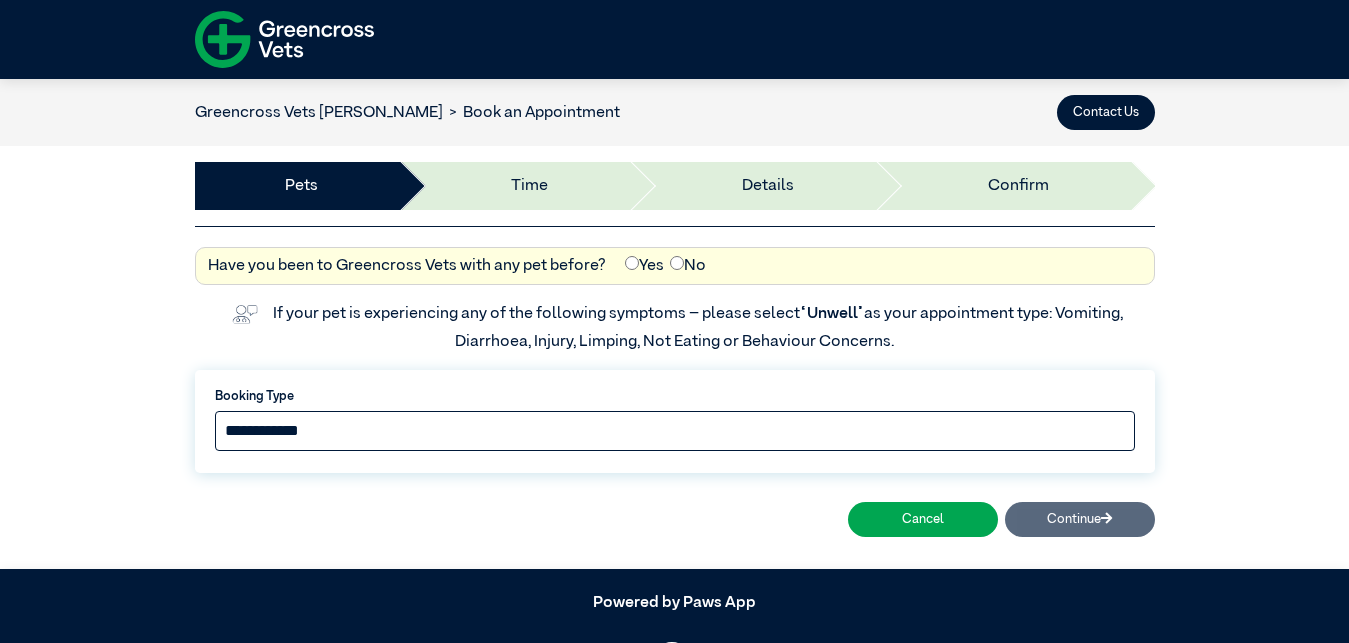 click on "**********" at bounding box center [0, 0] 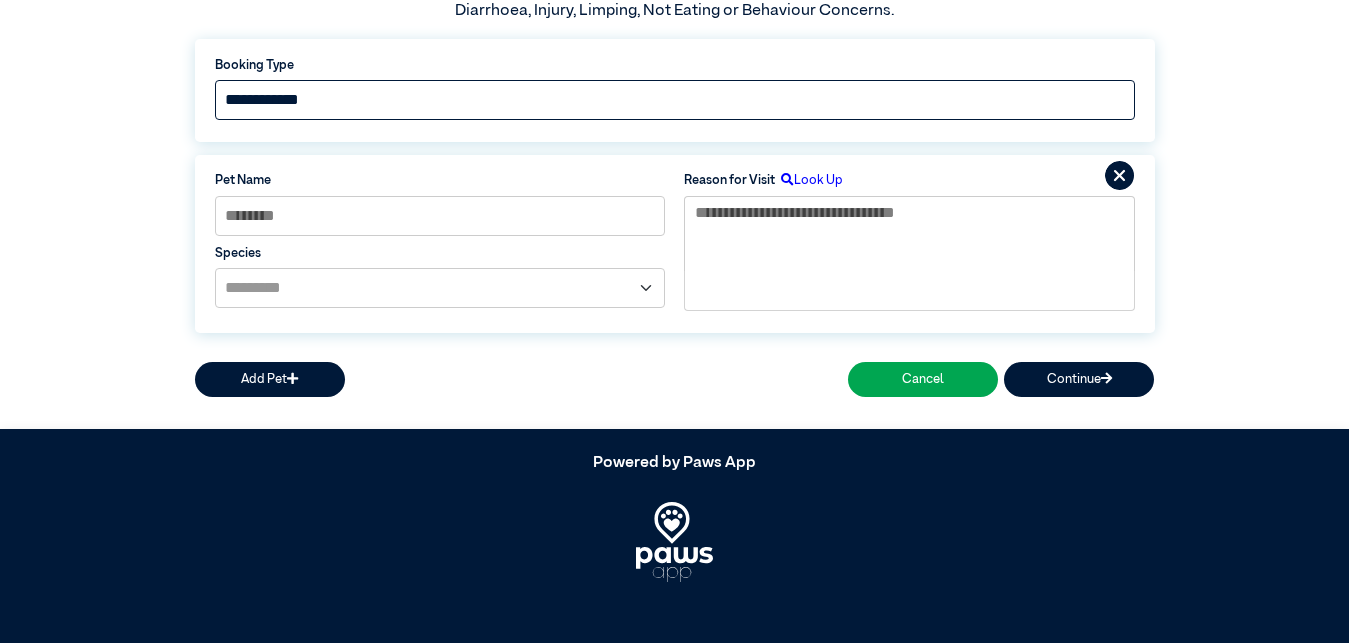 scroll, scrollTop: 332, scrollLeft: 0, axis: vertical 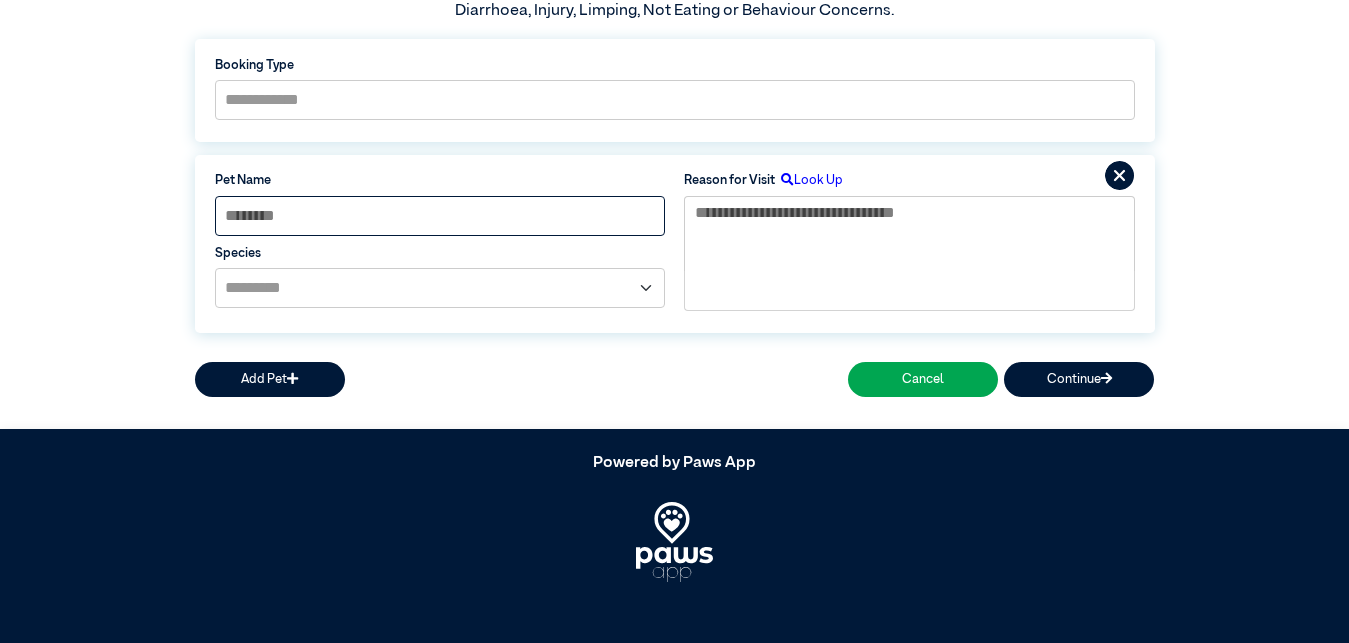 click at bounding box center [440, 216] 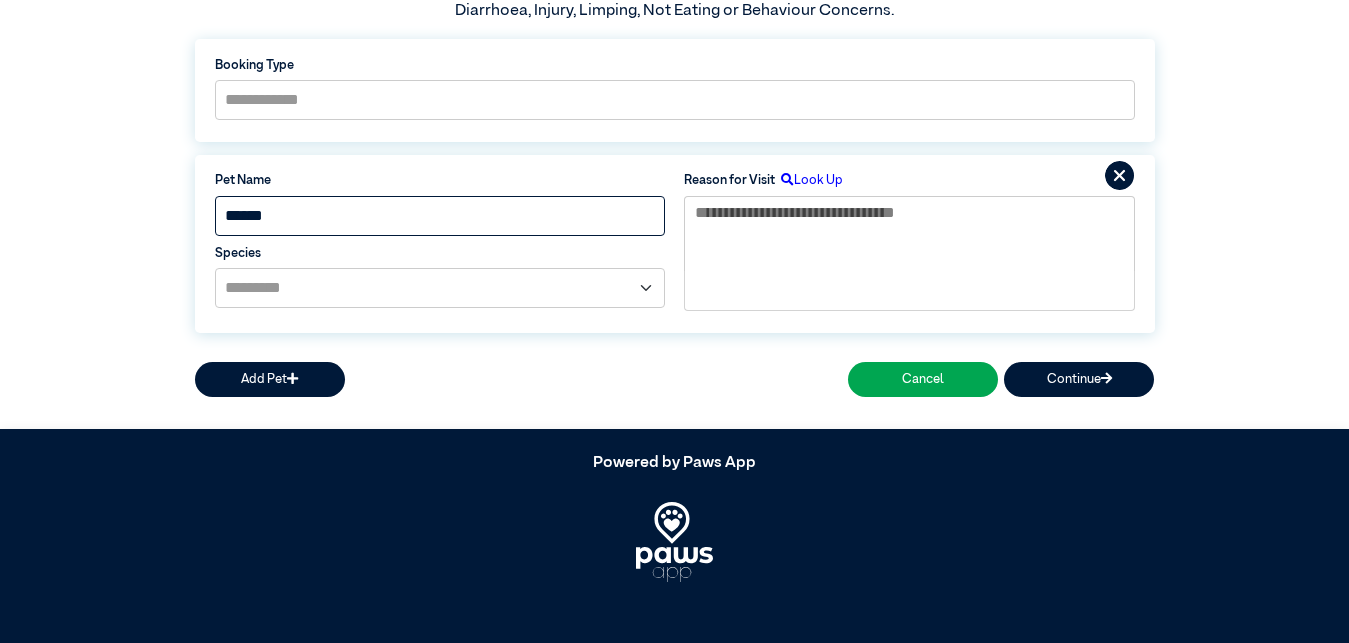 type on "******" 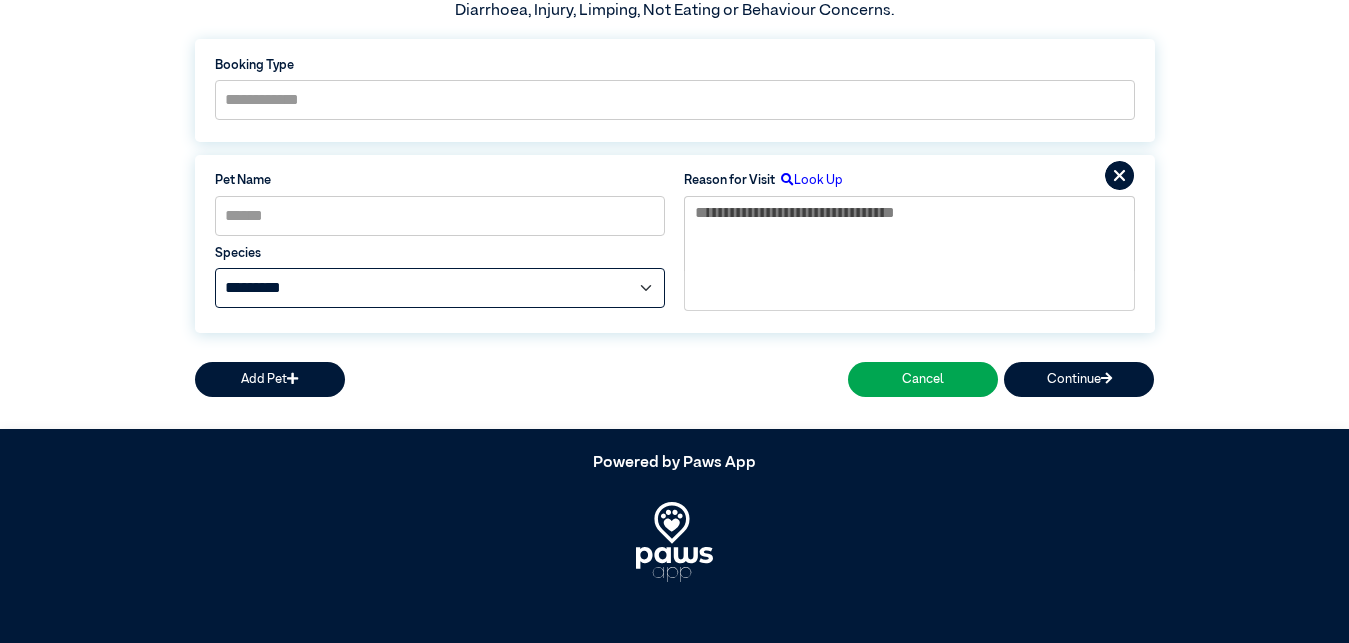 click on "**********" at bounding box center [440, 288] 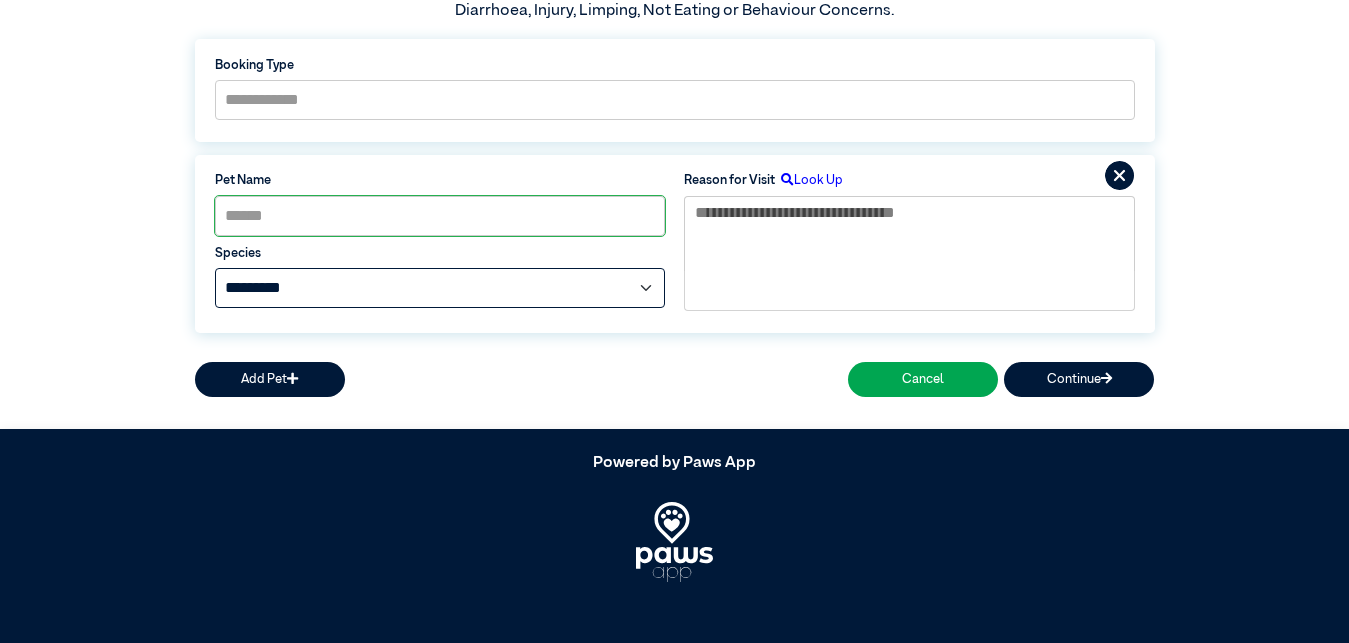 select on "*****" 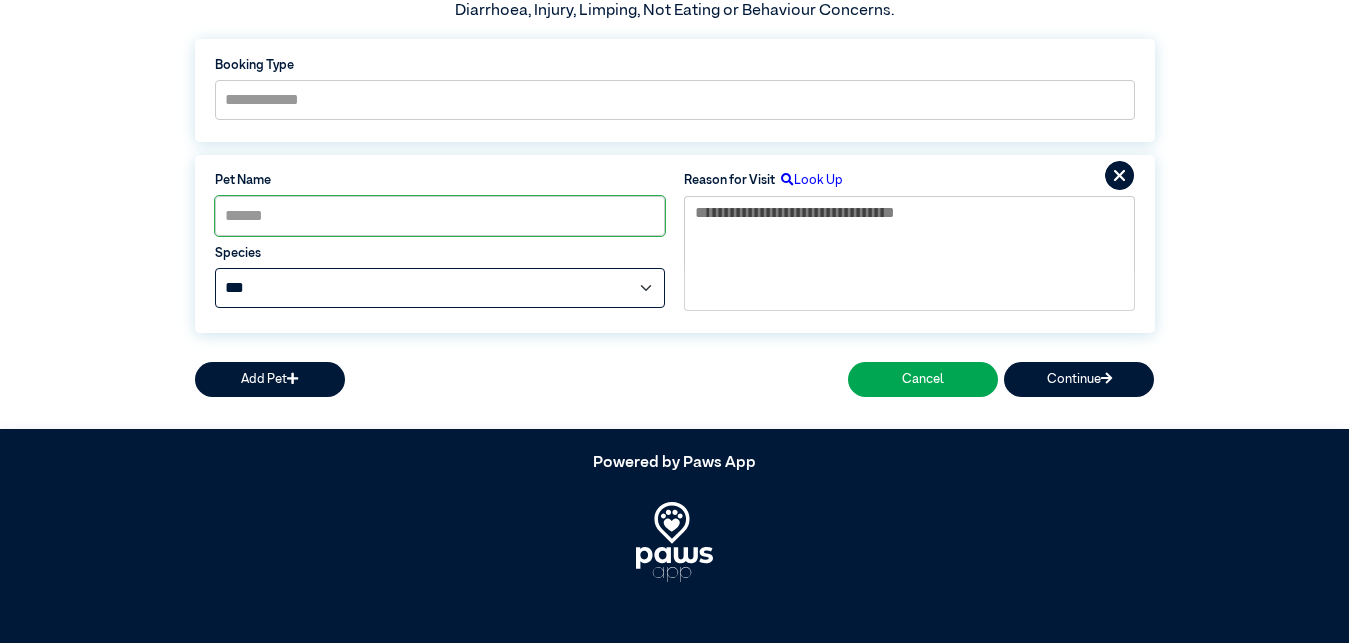 click on "***" at bounding box center [0, 0] 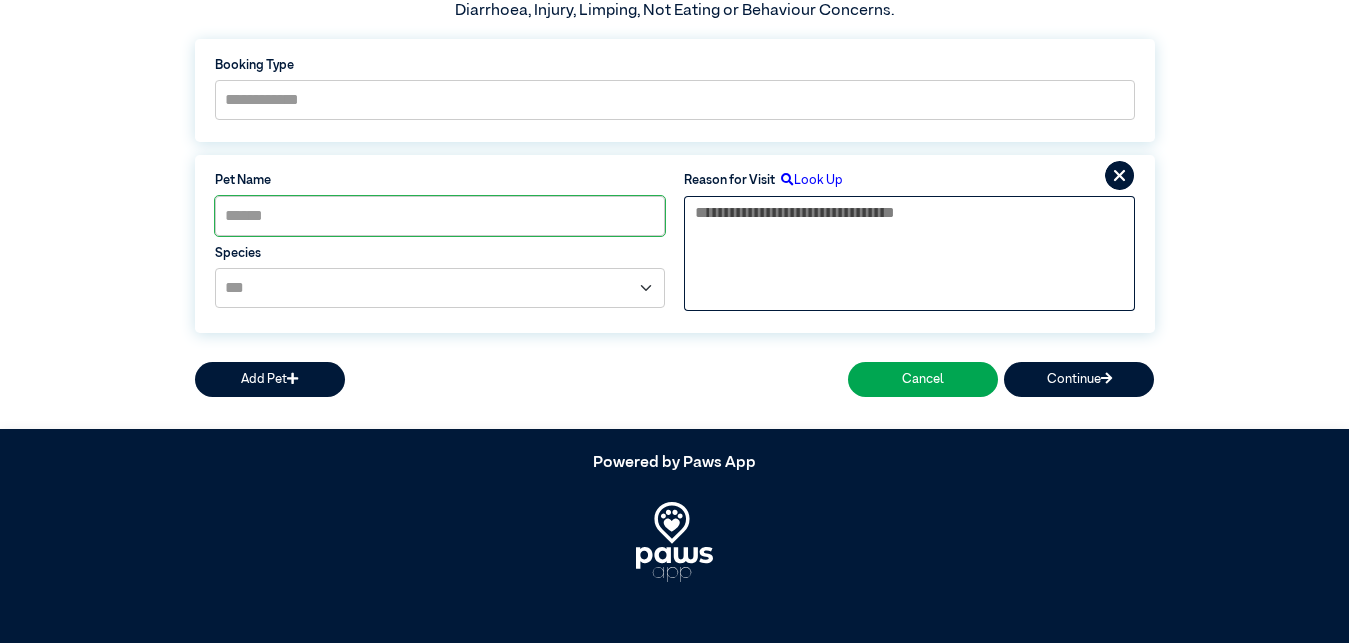click at bounding box center [909, 234] 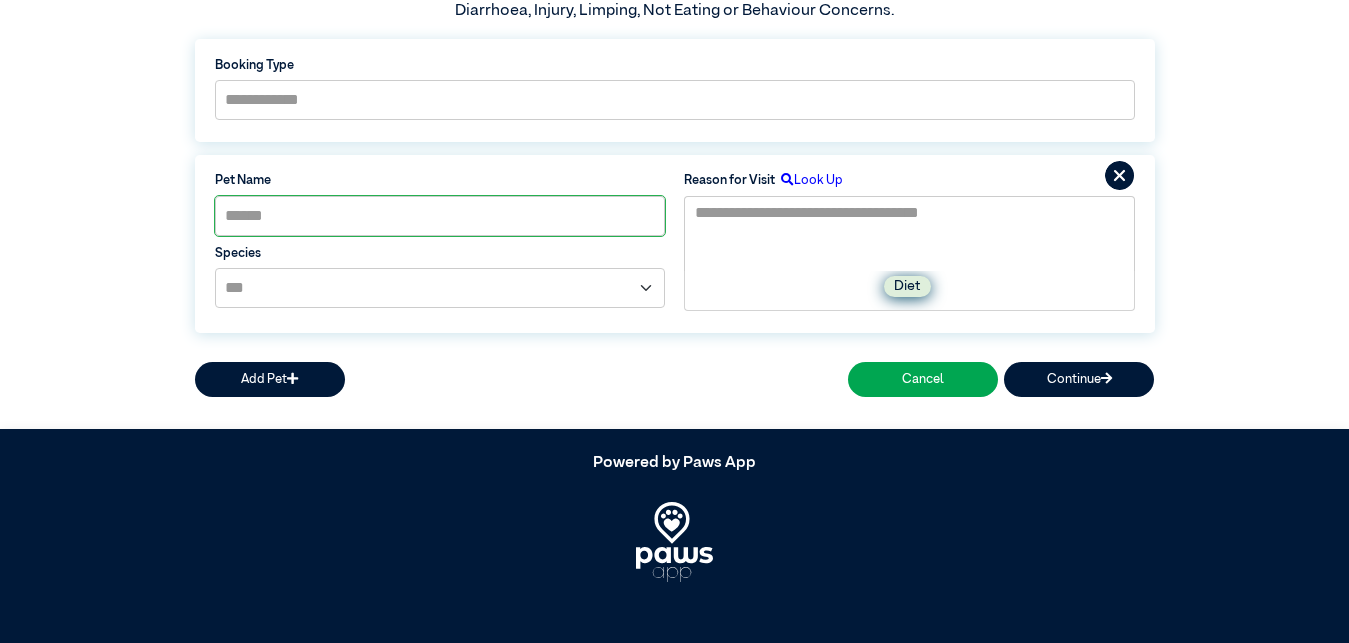 click on "Diet" at bounding box center [907, 286] 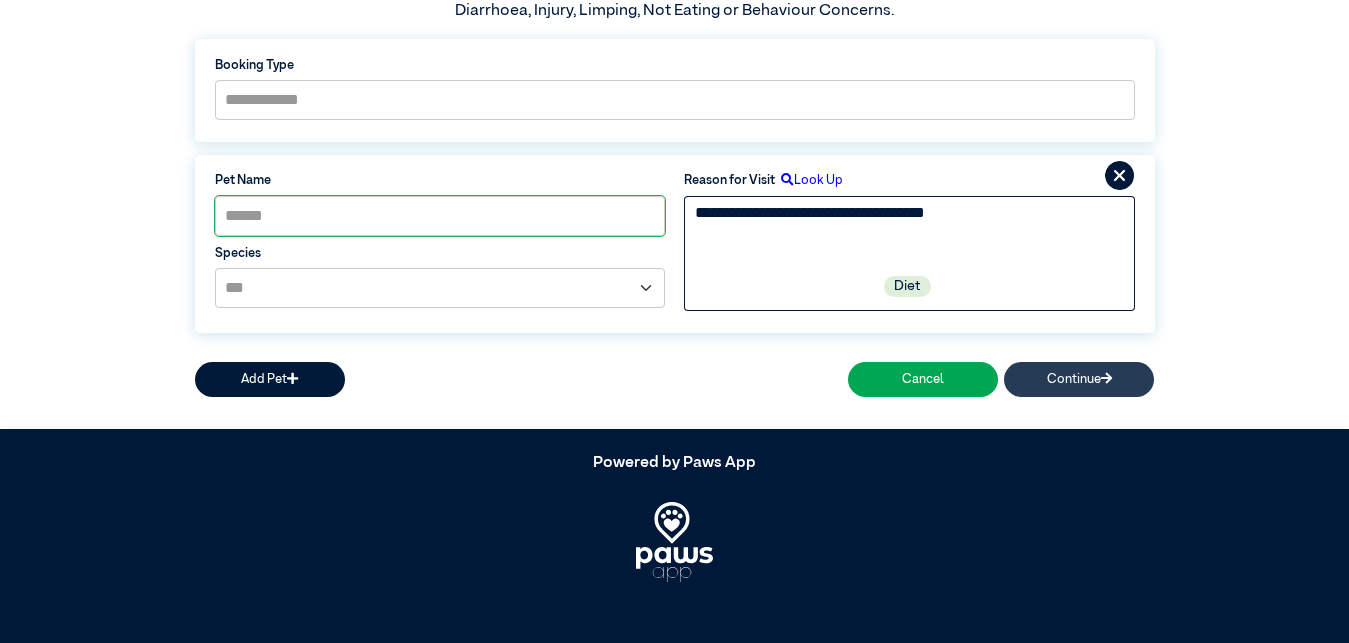 type on "**********" 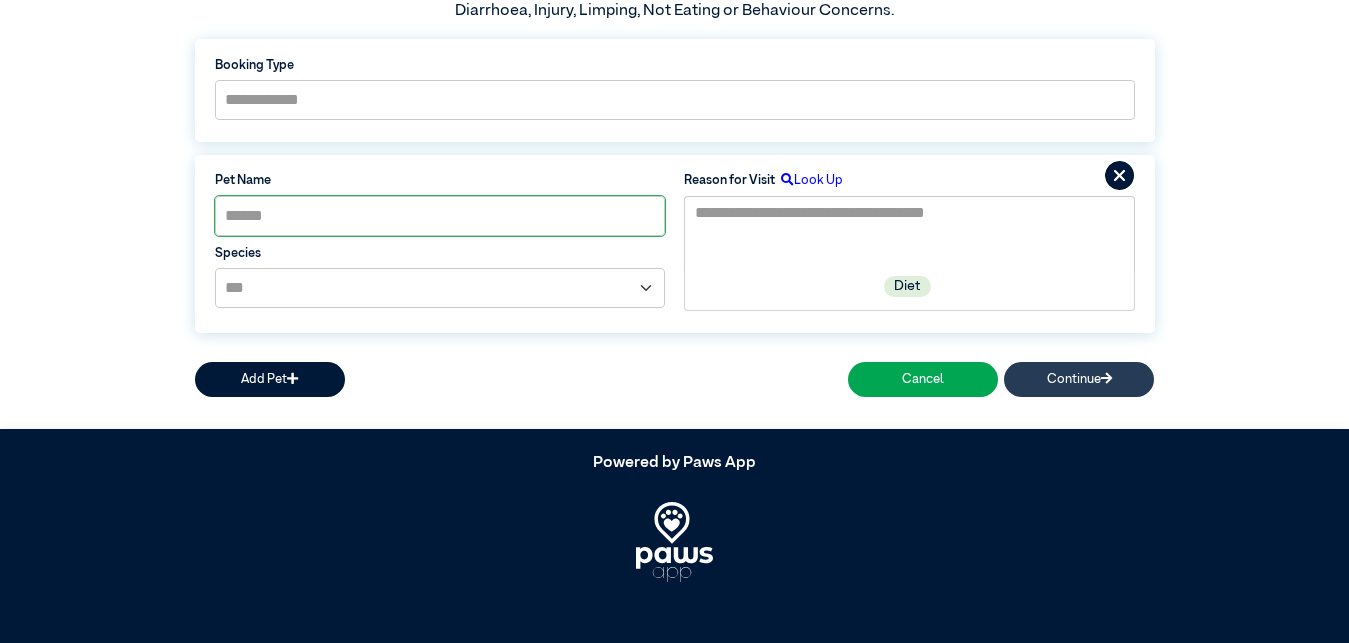 click on "Continue" at bounding box center [1079, 379] 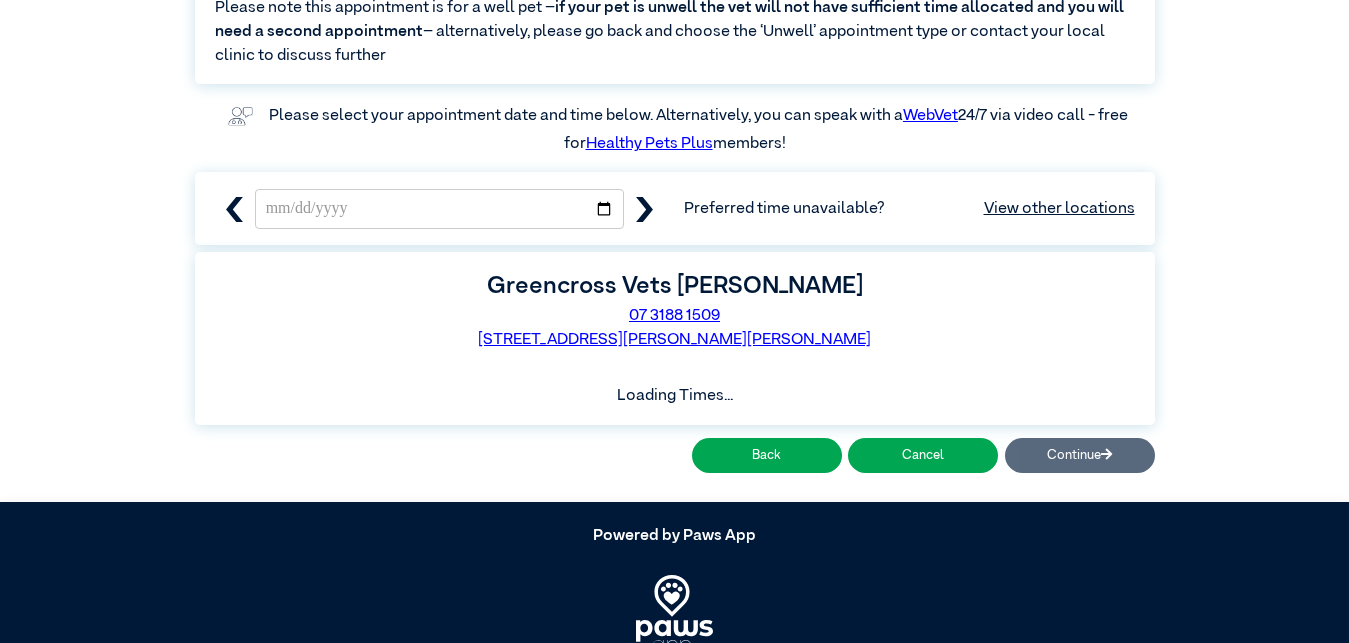 scroll, scrollTop: 101, scrollLeft: 0, axis: vertical 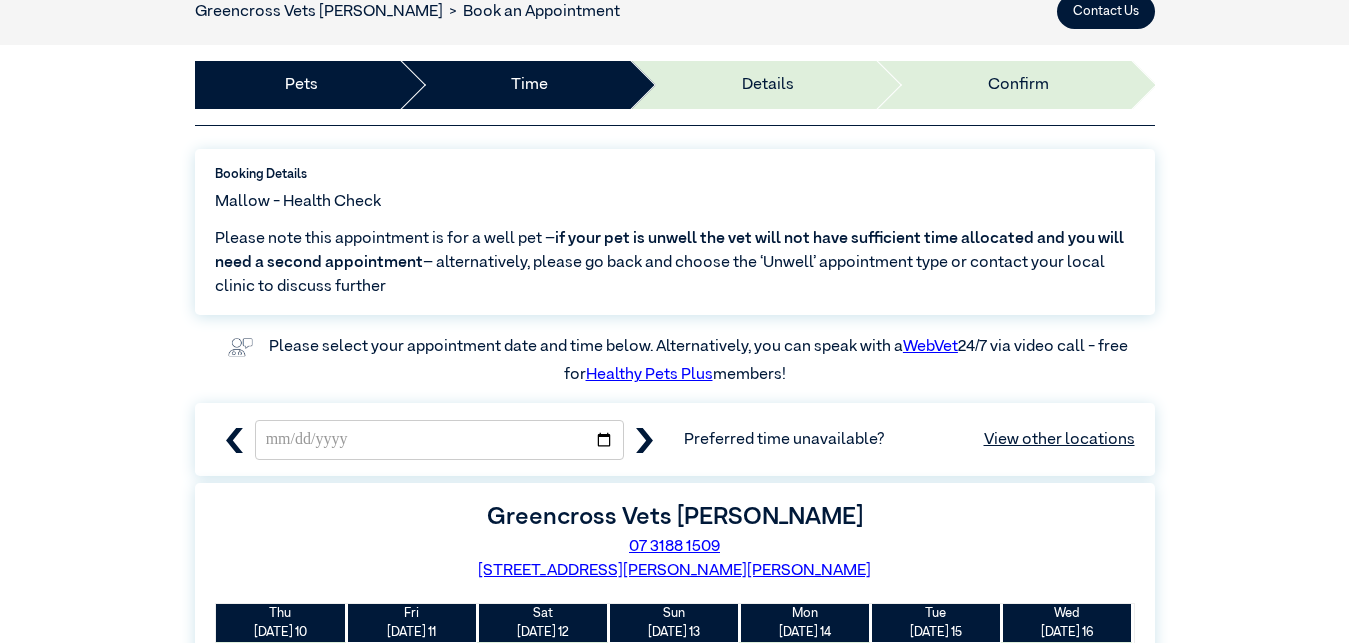 click on "if your pet is unwell the vet will not have sufficient time allocated and you will need a second appointment" at bounding box center [669, 251] 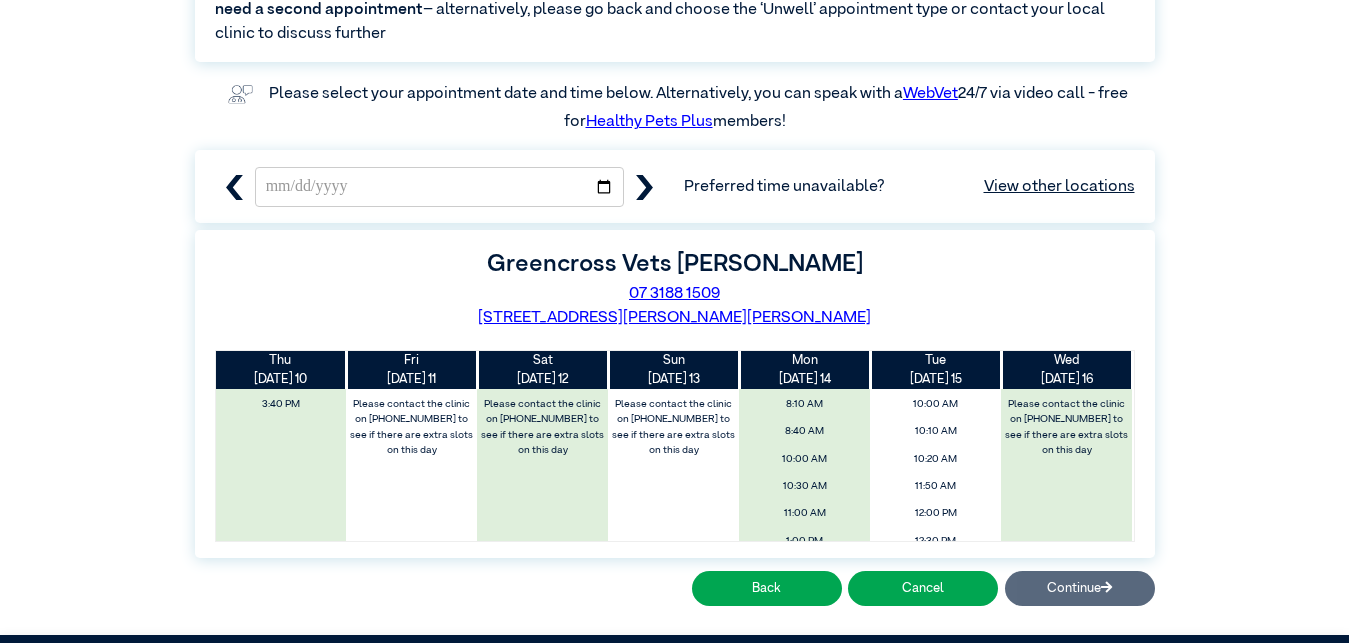 scroll, scrollTop: 356, scrollLeft: 0, axis: vertical 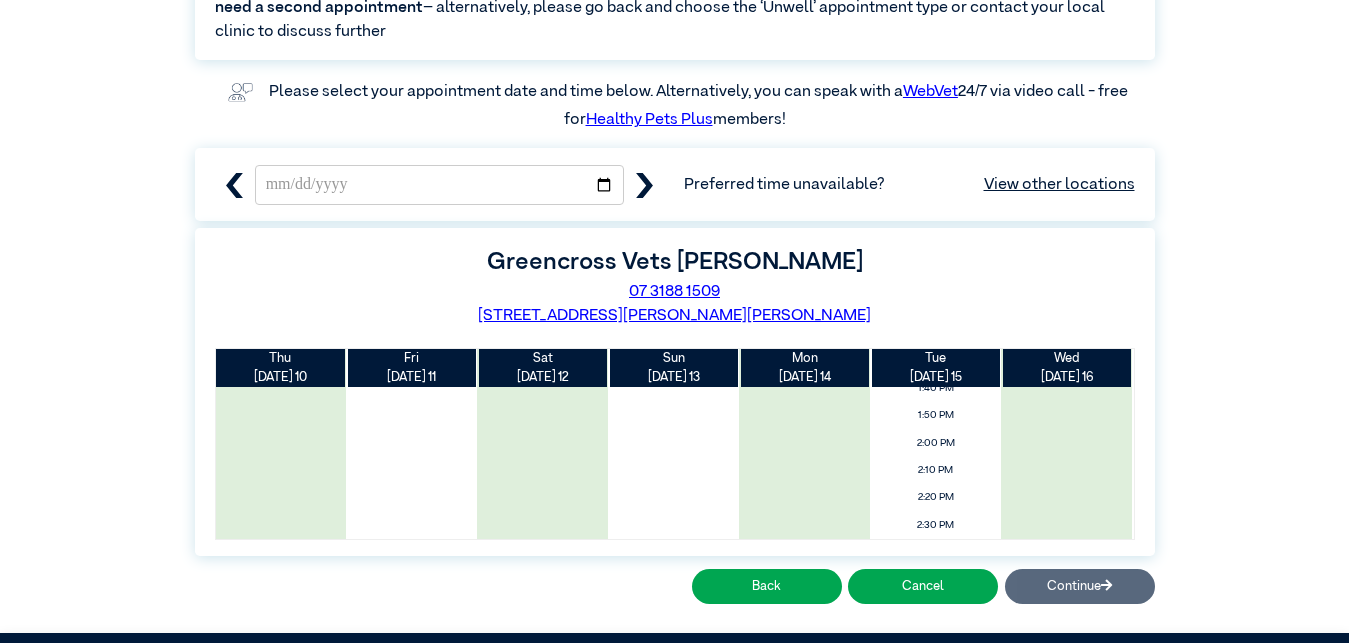 click 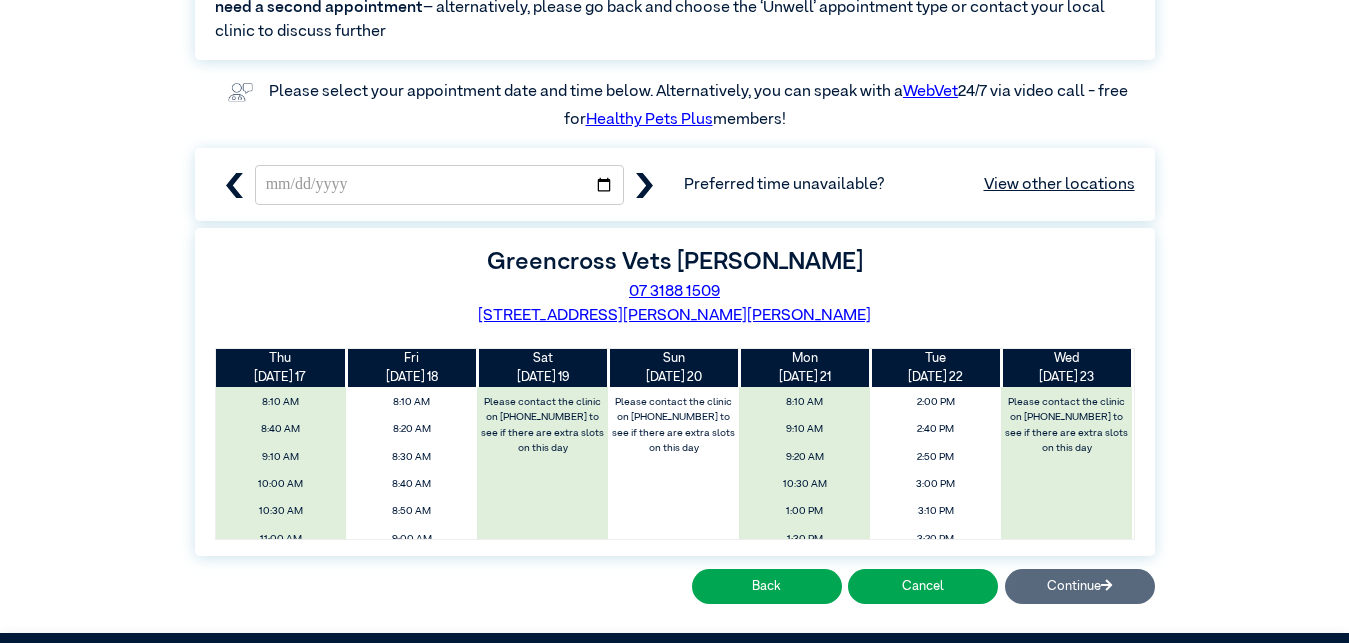 type 